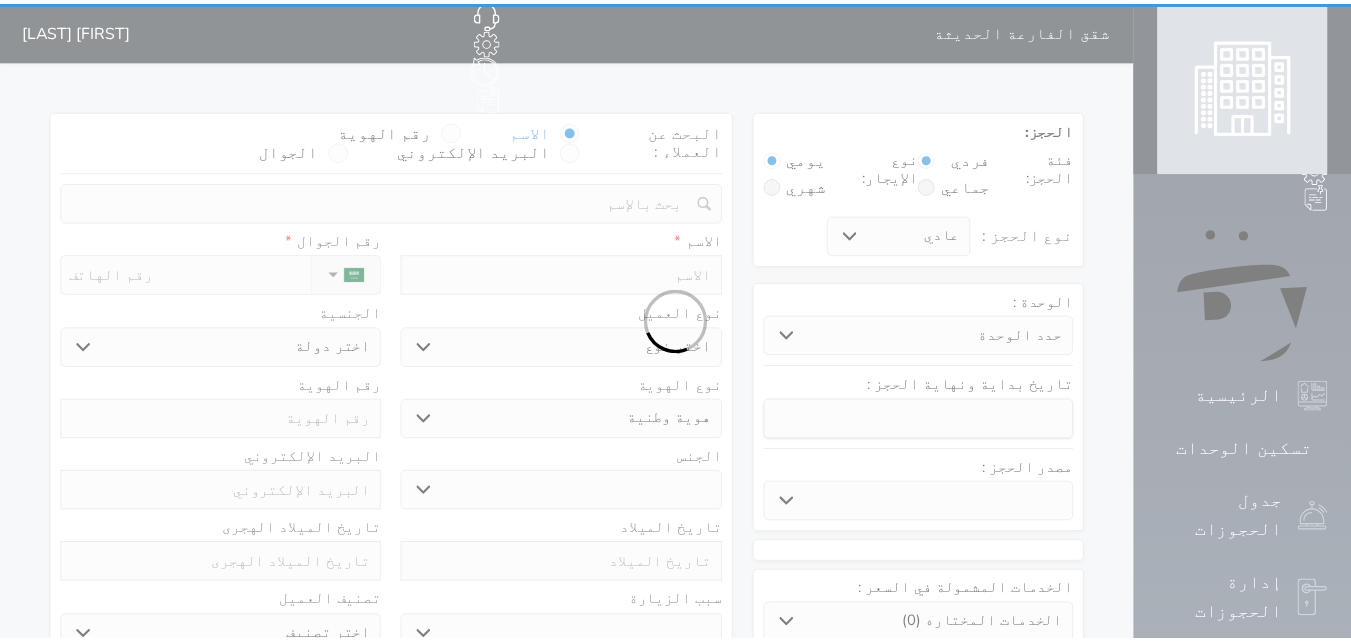 scroll, scrollTop: 0, scrollLeft: 0, axis: both 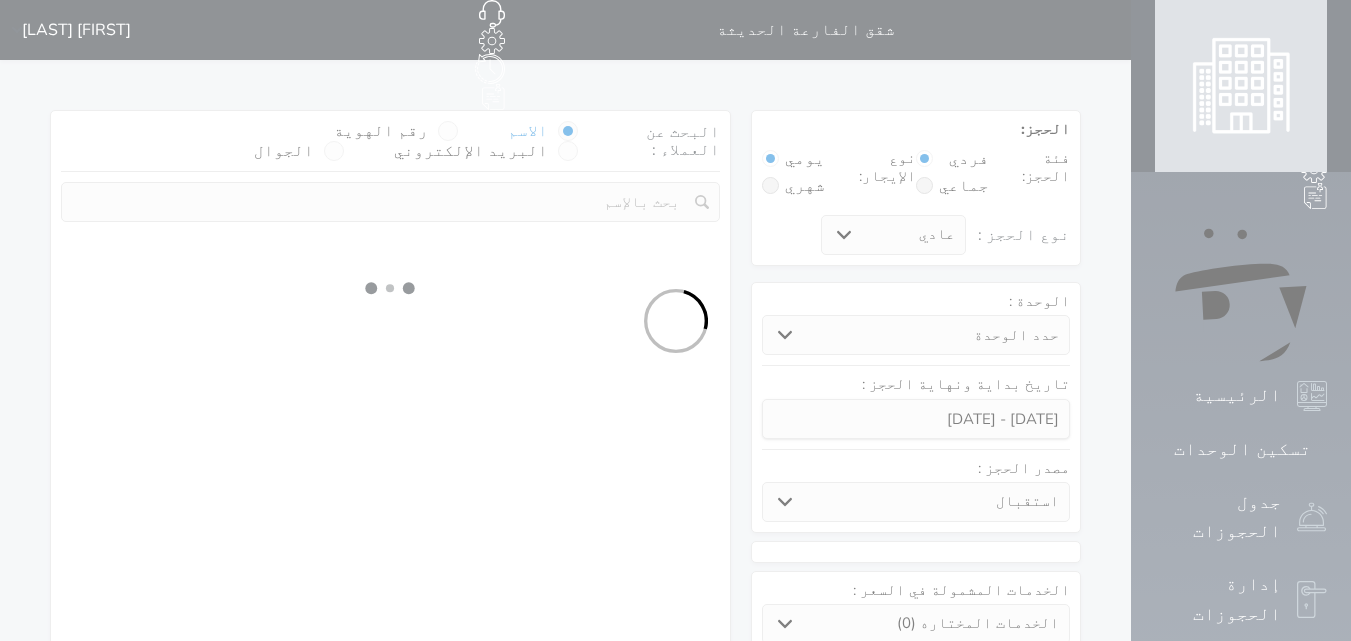 select 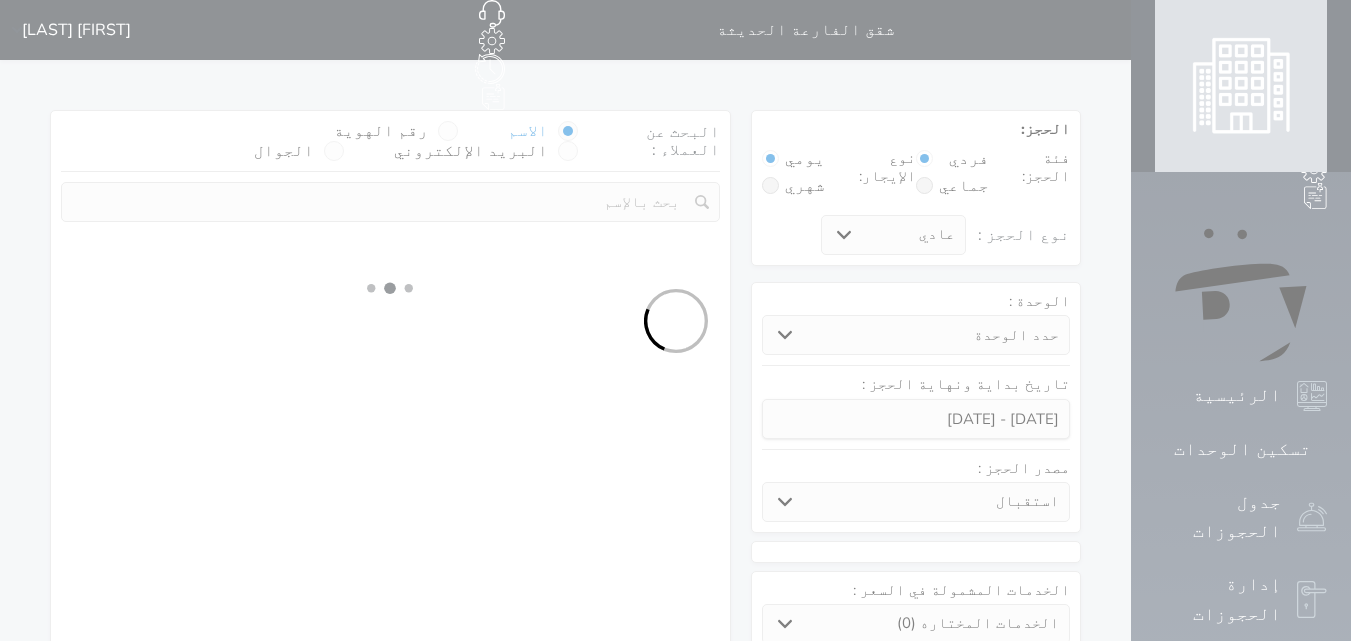 select on "1" 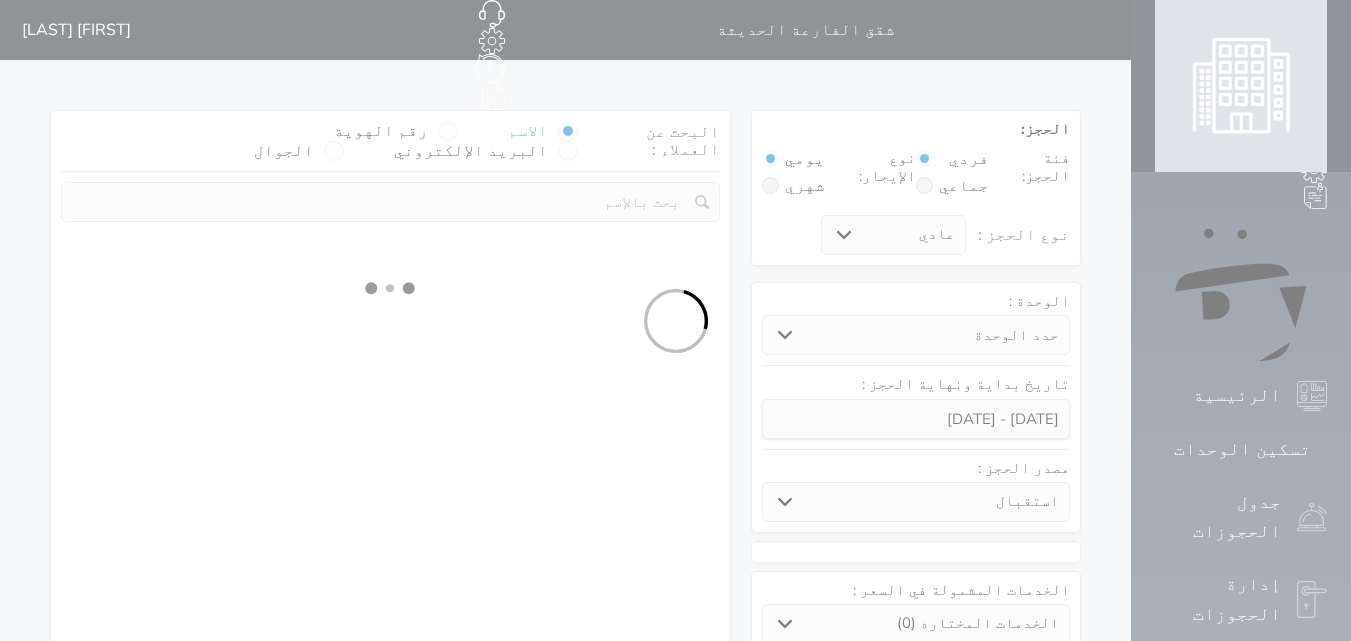 select on "113" 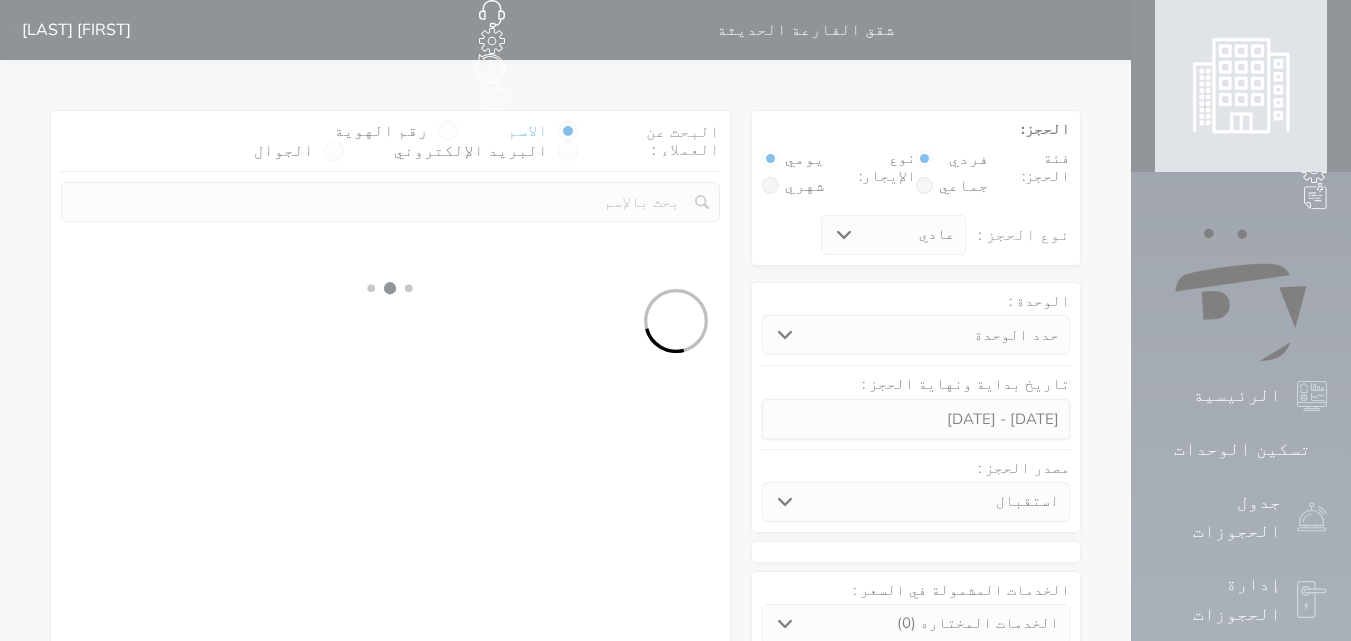 select on "1" 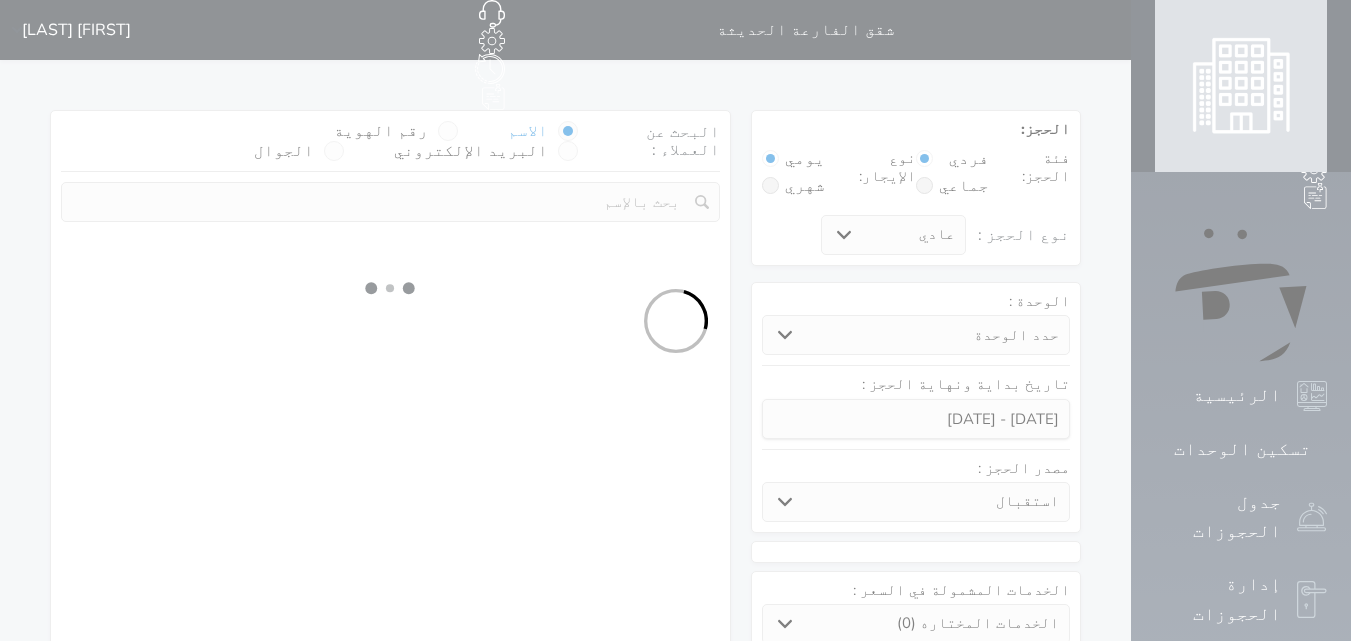select 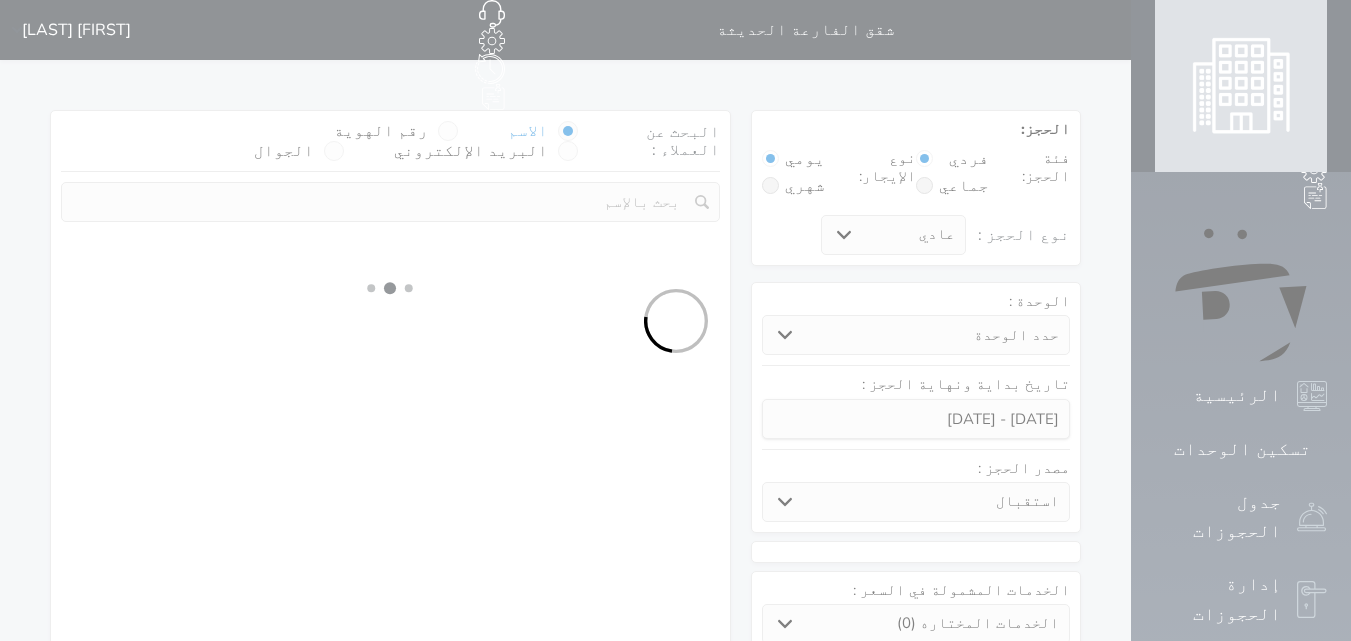 select on "7" 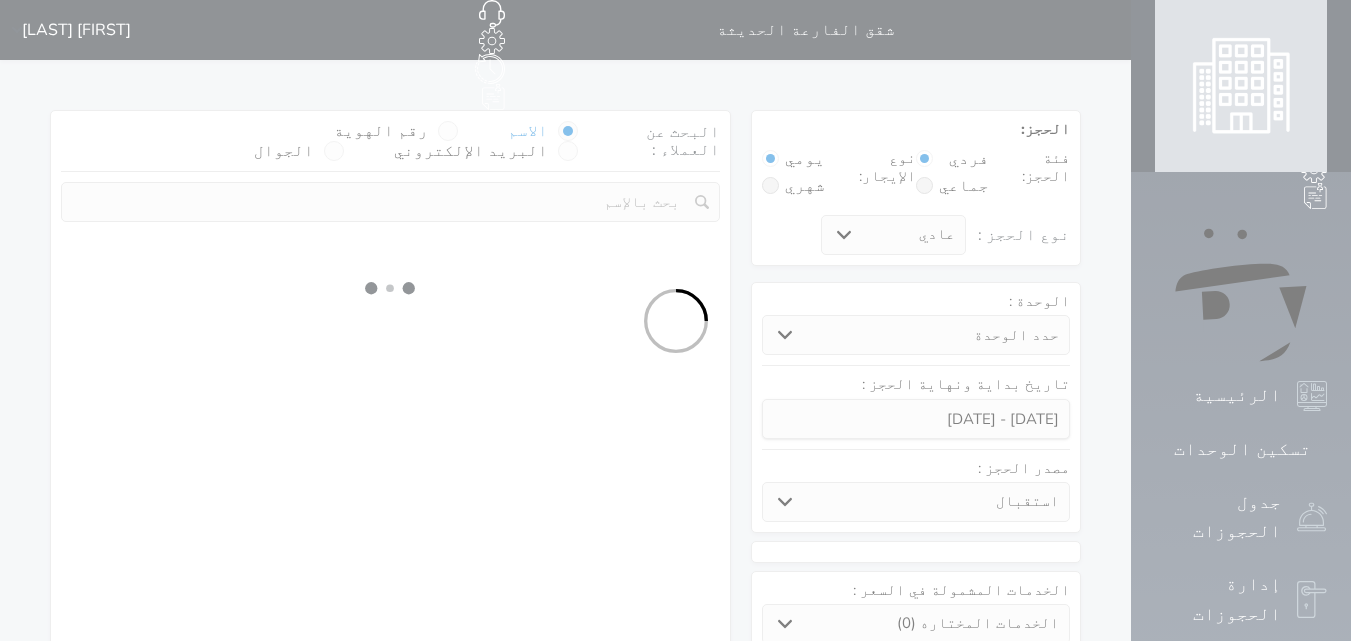 select 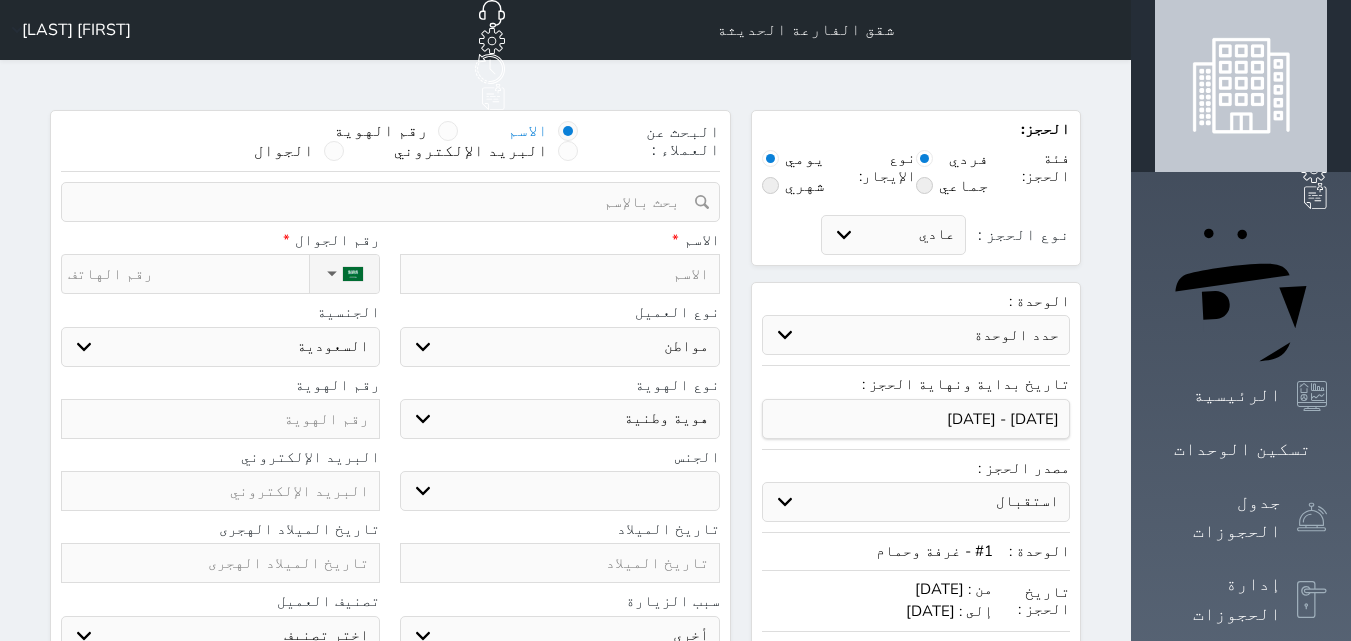 select 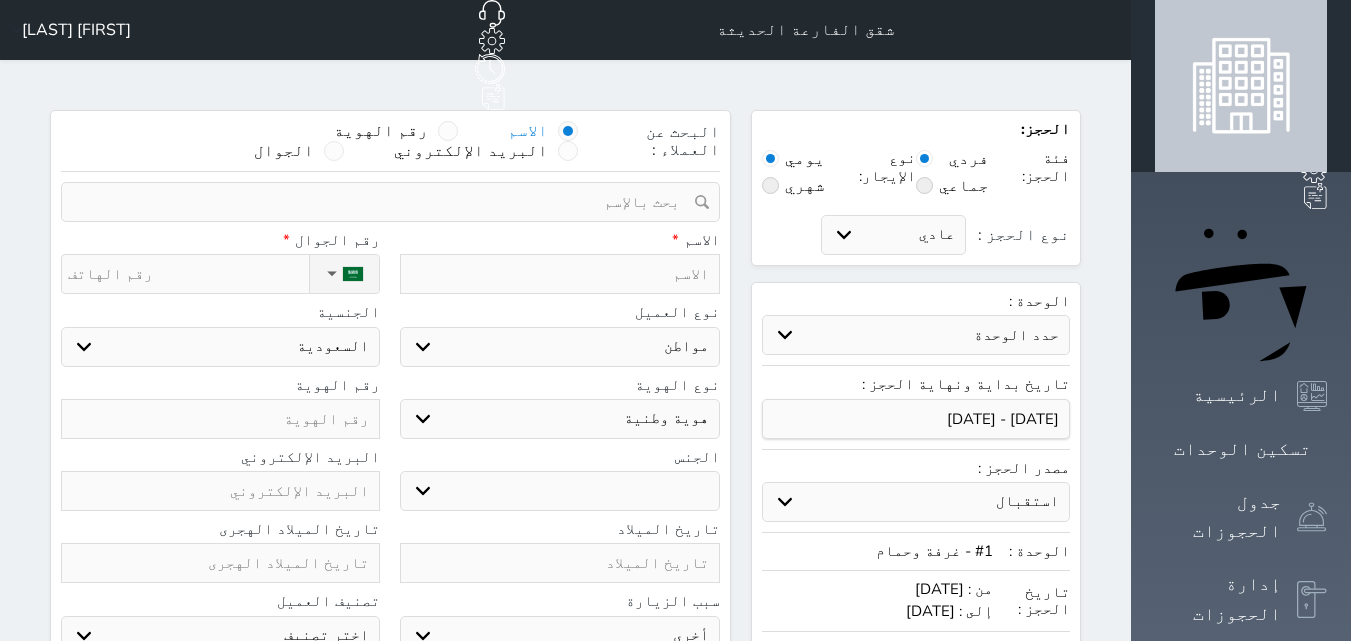 select 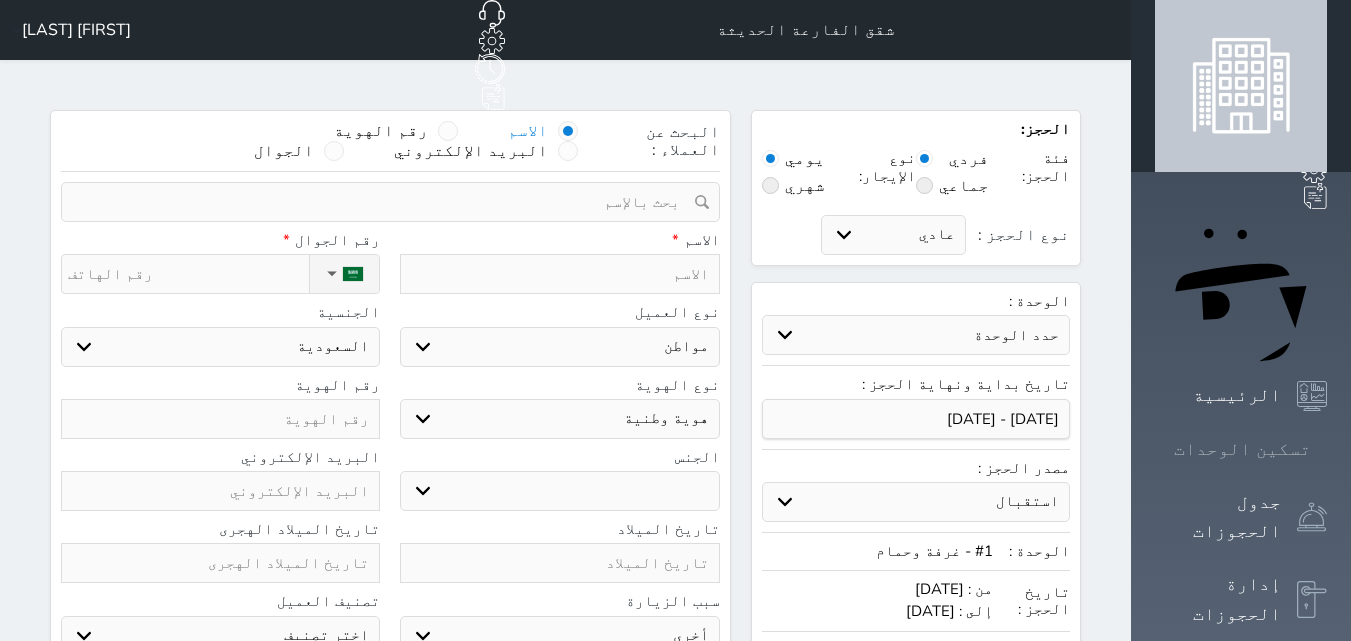 click on "تسكين الوحدات" at bounding box center (1242, 449) 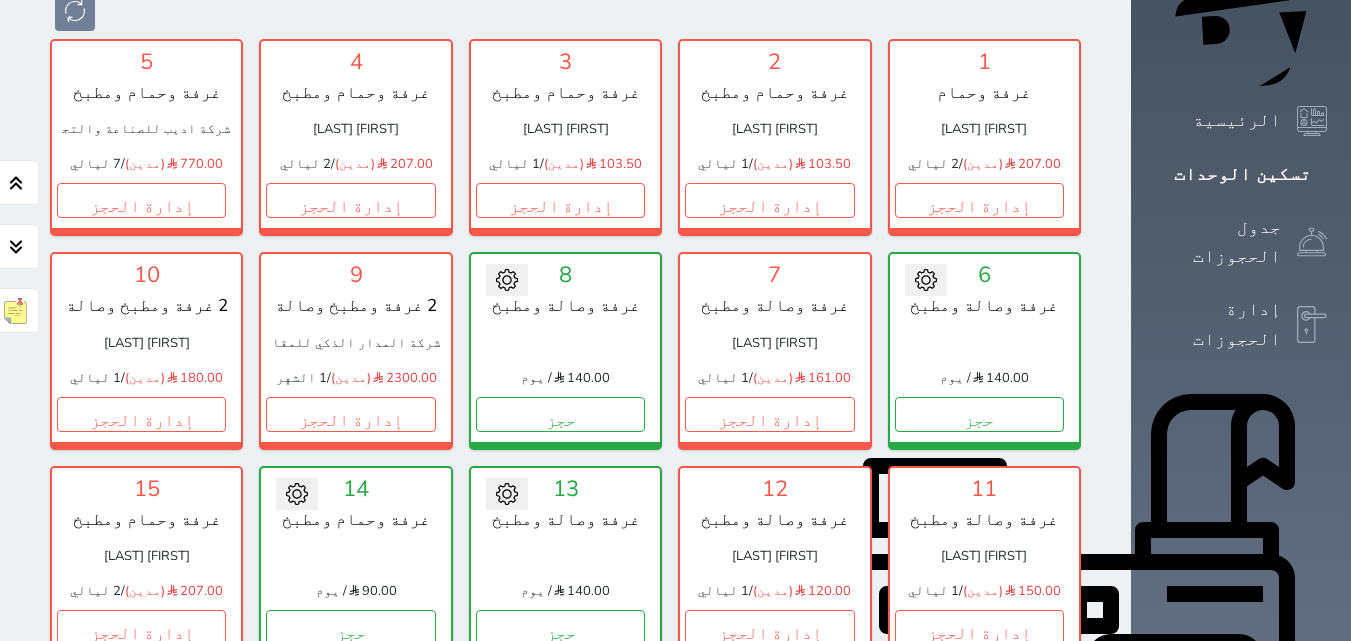 scroll, scrollTop: 278, scrollLeft: 0, axis: vertical 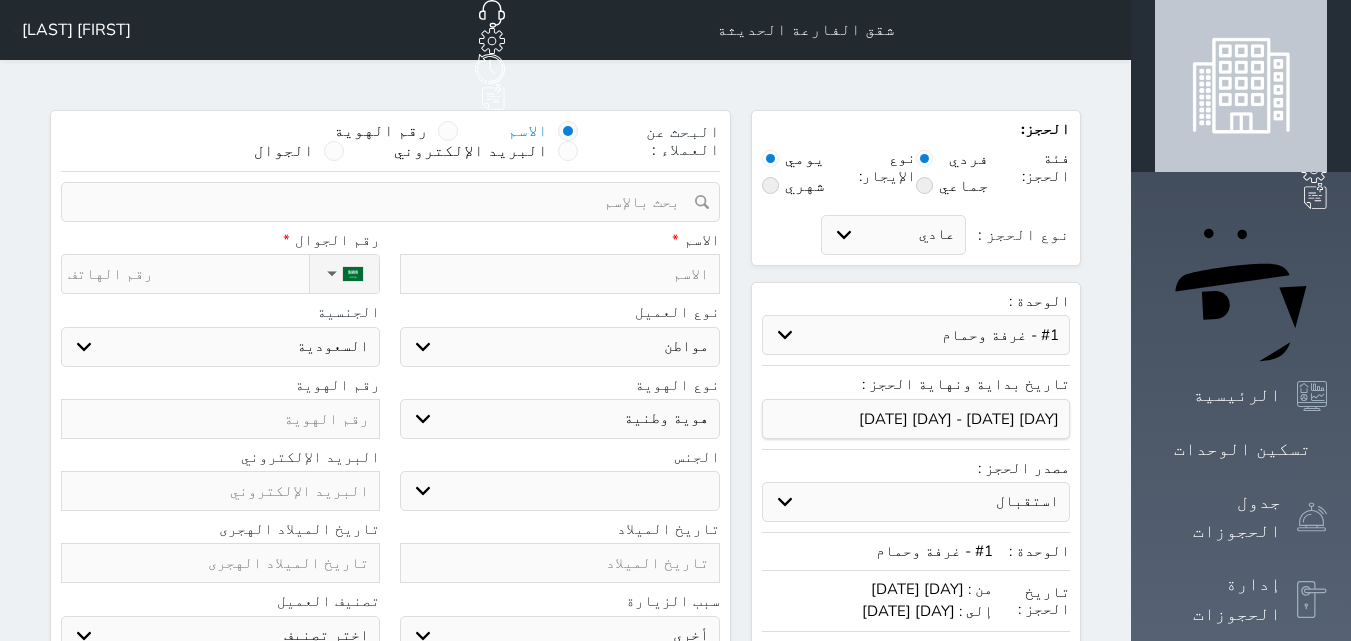 select on "51937" 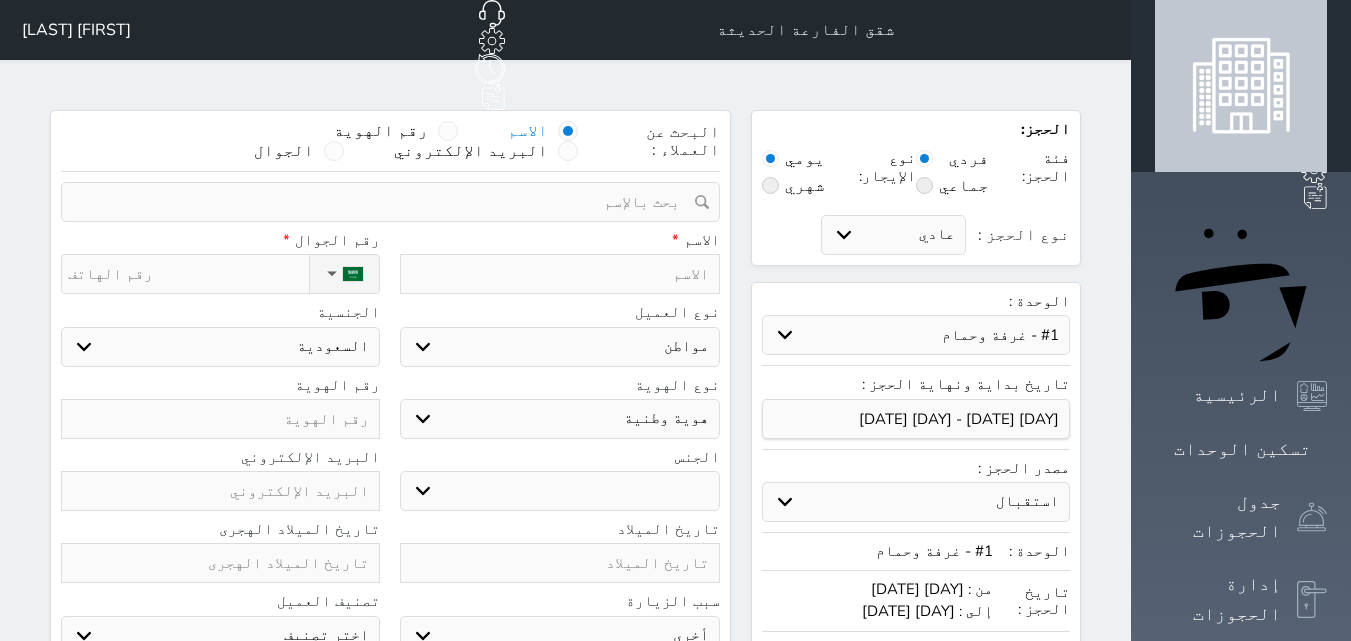 select 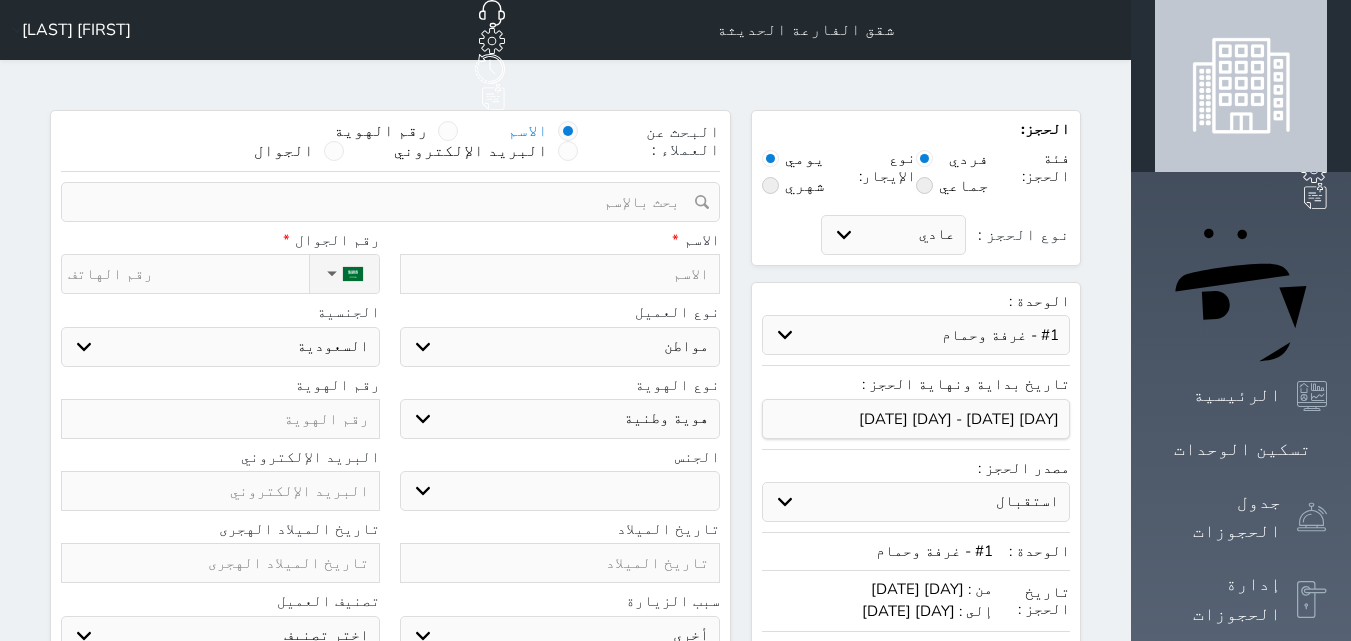 select 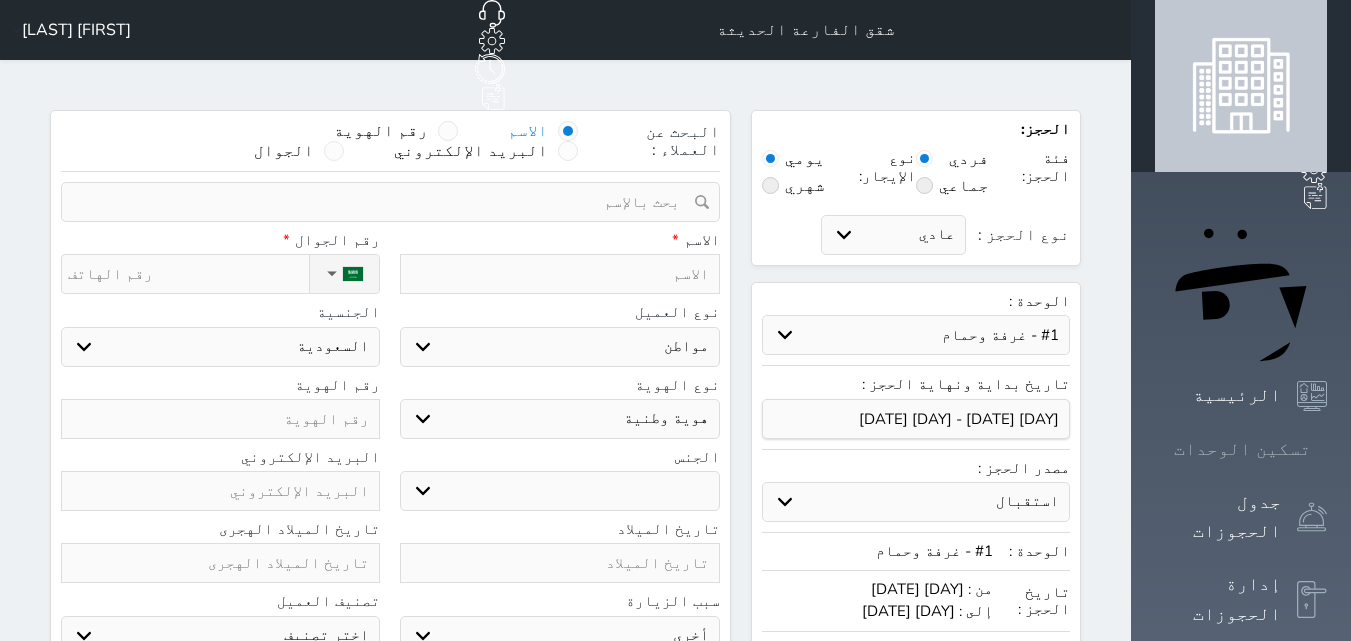 click 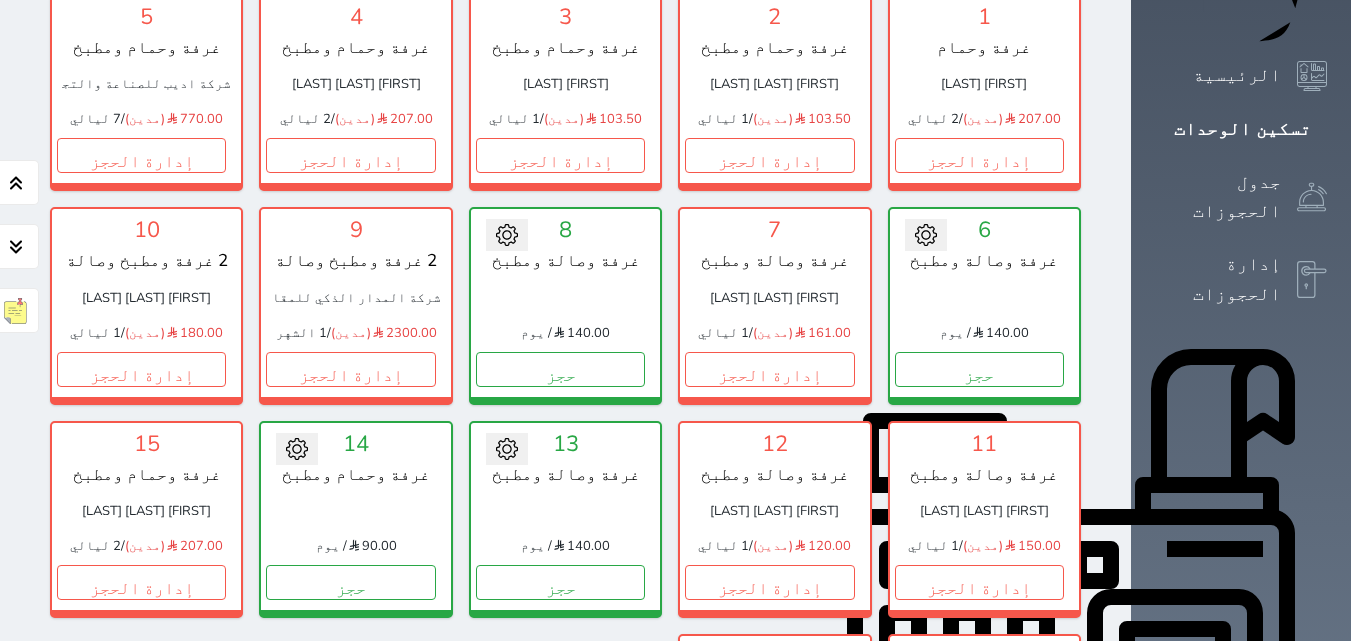 scroll, scrollTop: 400, scrollLeft: 0, axis: vertical 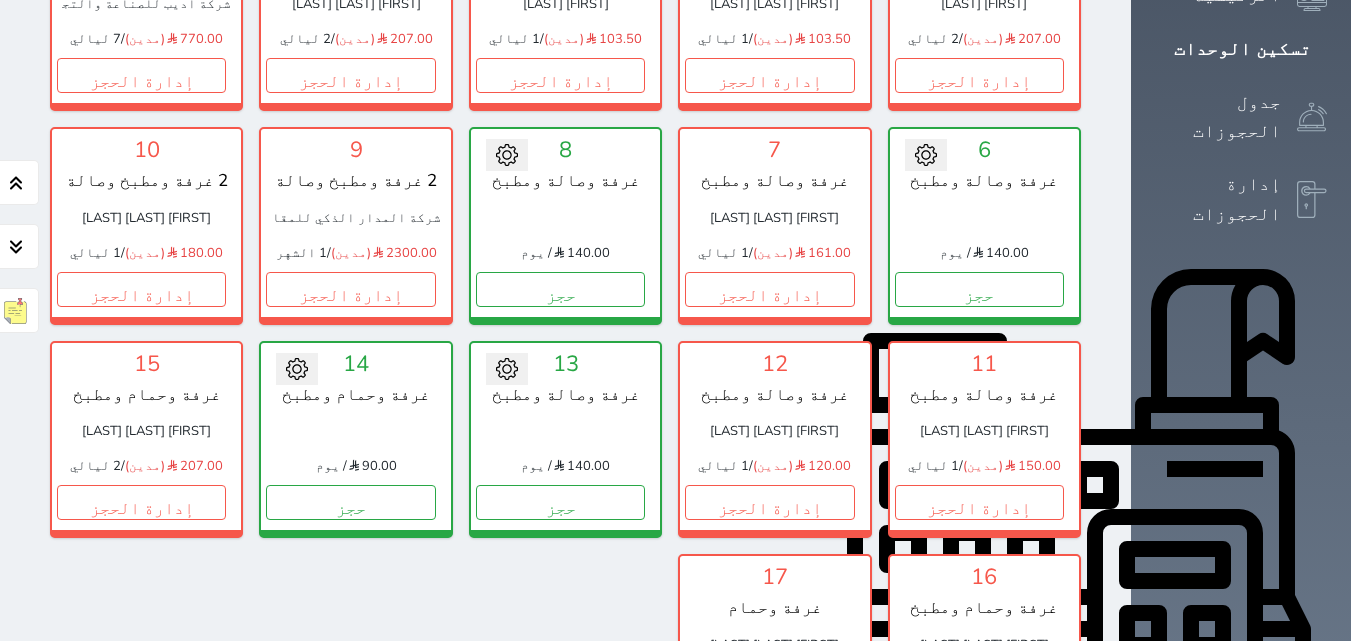 click on "إدارة الحجز" at bounding box center (769, 716) 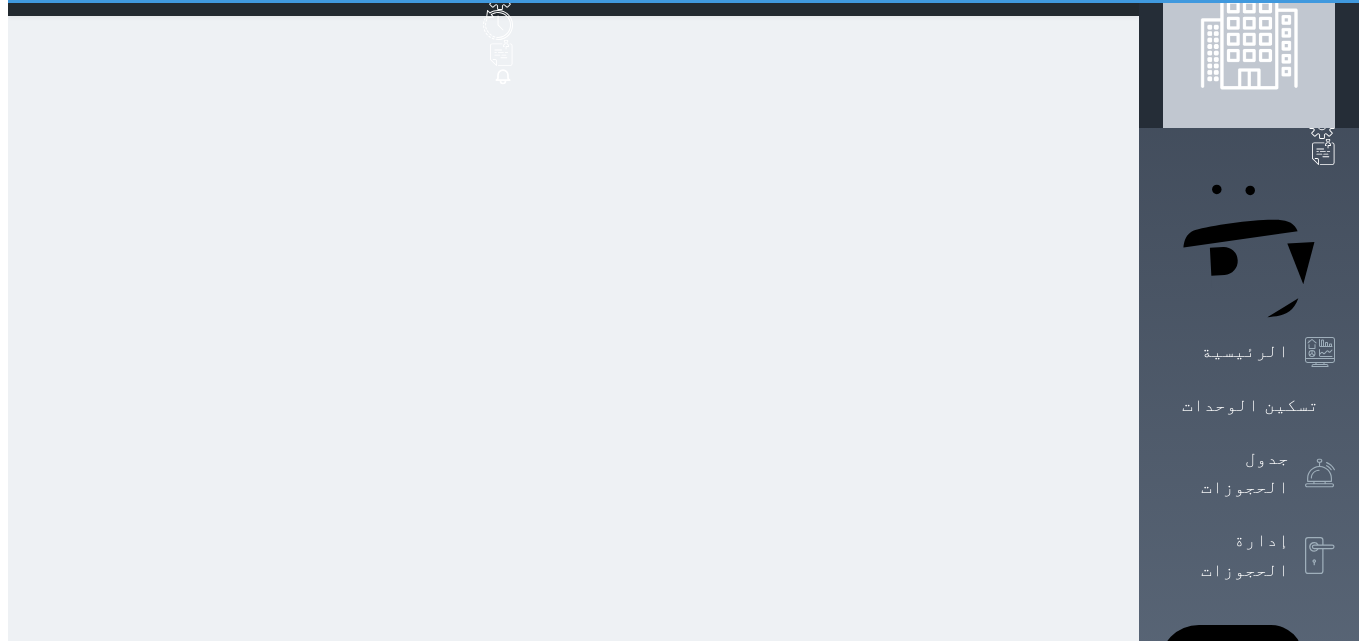 scroll, scrollTop: 0, scrollLeft: 0, axis: both 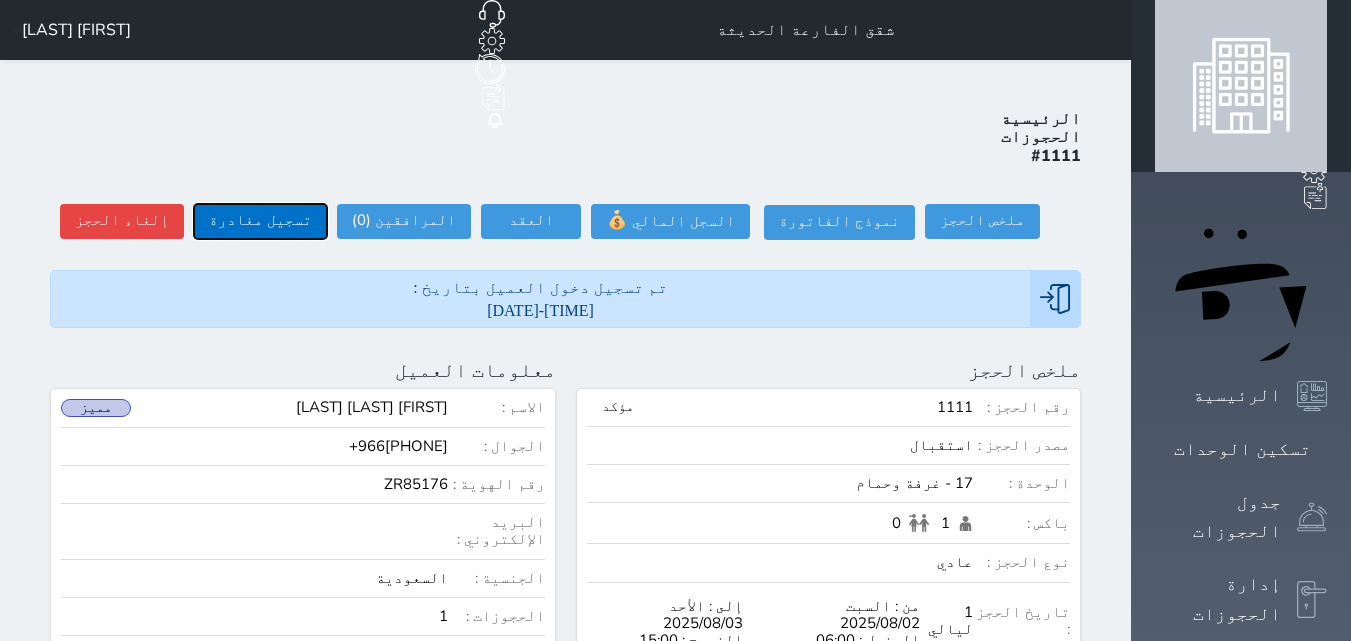 click on "تسجيل مغادرة" at bounding box center [260, 221] 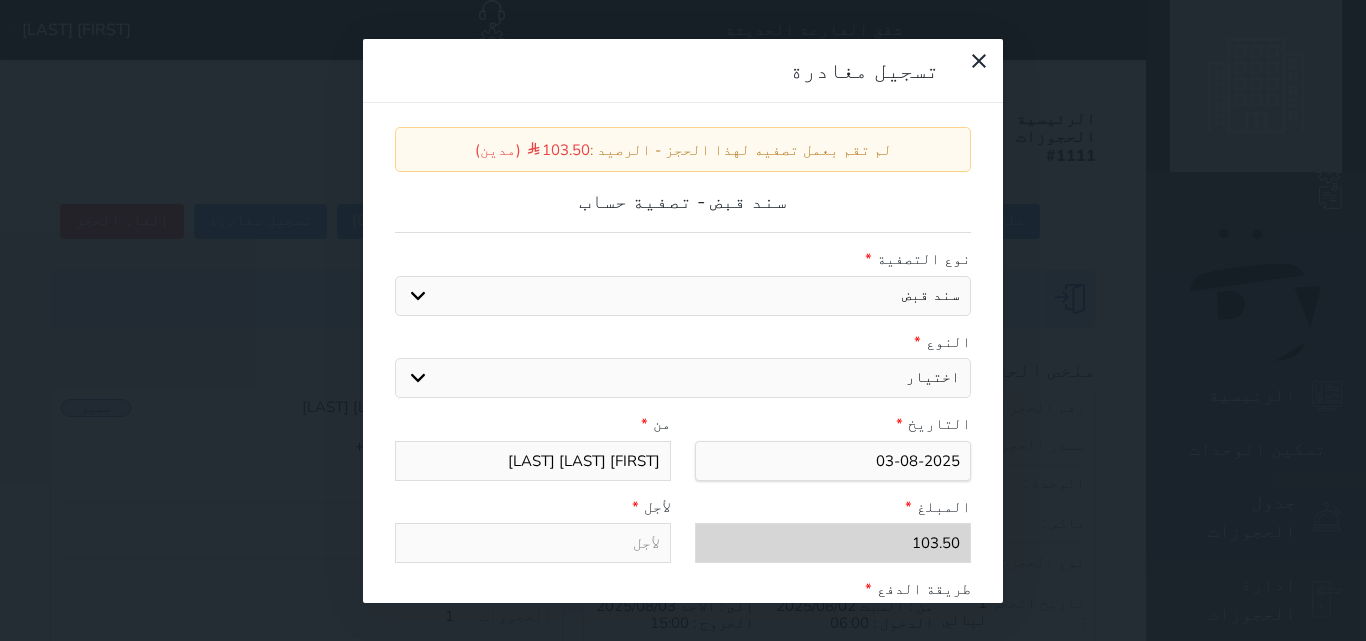 click on "اختيار   مقبوضات عامة
قيمة إيجار
فواتير
عربون
لا ينطبق
آخر
مغسلة
واي فاي - الإنترنت
مواقف السيارات
طعام
الأغذية والمشروبات
مشروبات
المشروبات الباردة
المشروبات الساخنة
الإفطار
غداء
عشاء
مخبز و كعك
حمام سباحة
الصالة الرياضية
سبا و خدمات الجمال
اختيار وإسقاط (خدمات النقل)
ميني بار
كابل - تلفزيون
سرير إضافي
تصفيف الشعر
التسوق" at bounding box center (683, 378) 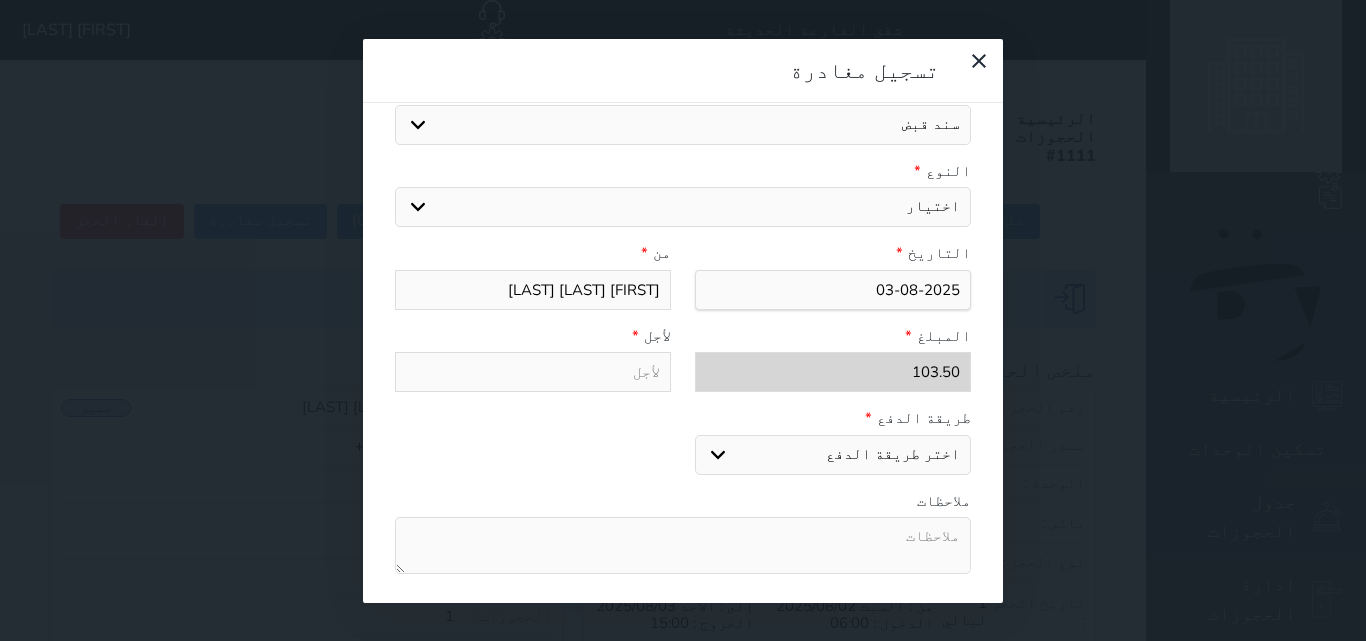 scroll, scrollTop: 200, scrollLeft: 0, axis: vertical 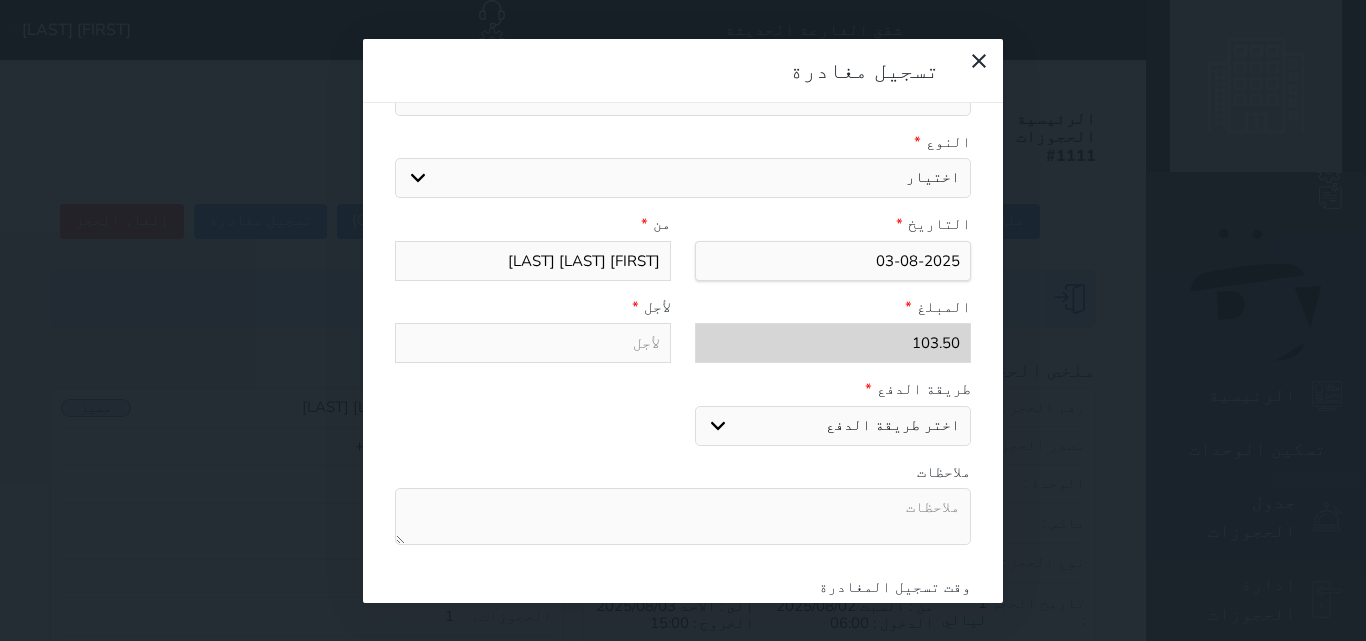 click on "اختر طريقة الدفع   دفع نقدى   تحويل بنكى   مدى   بطاقة ائتمان" at bounding box center (833, 426) 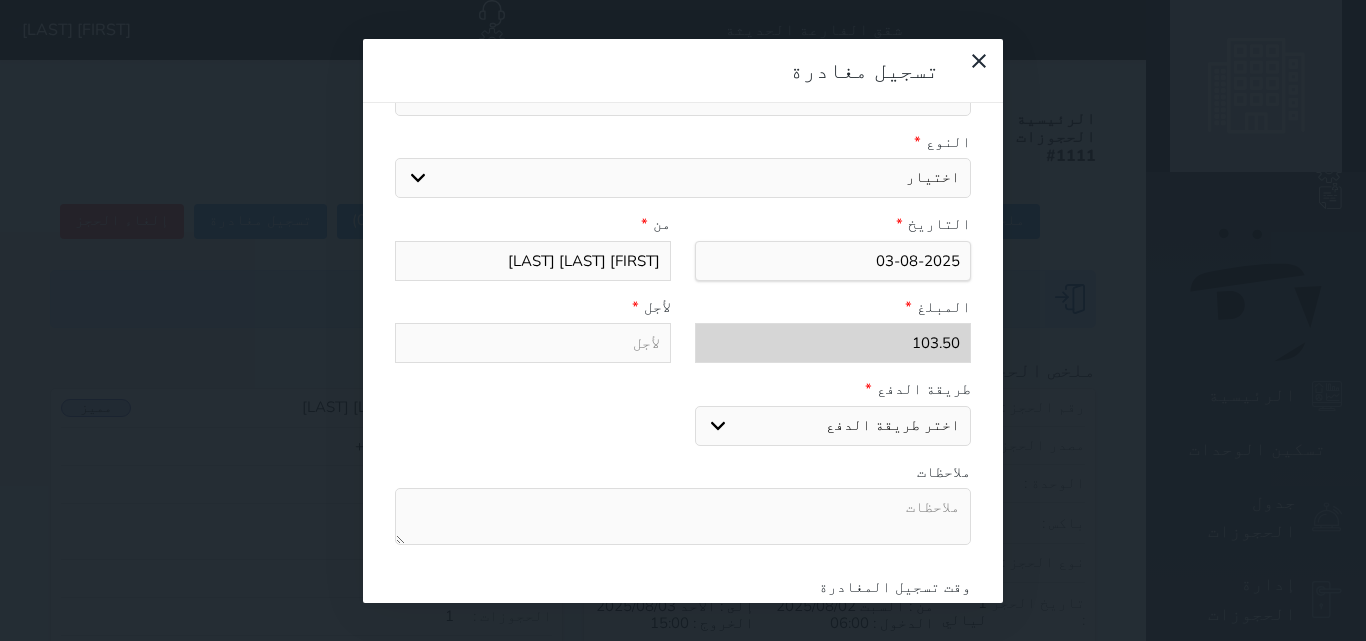 select on "bank-transfer" 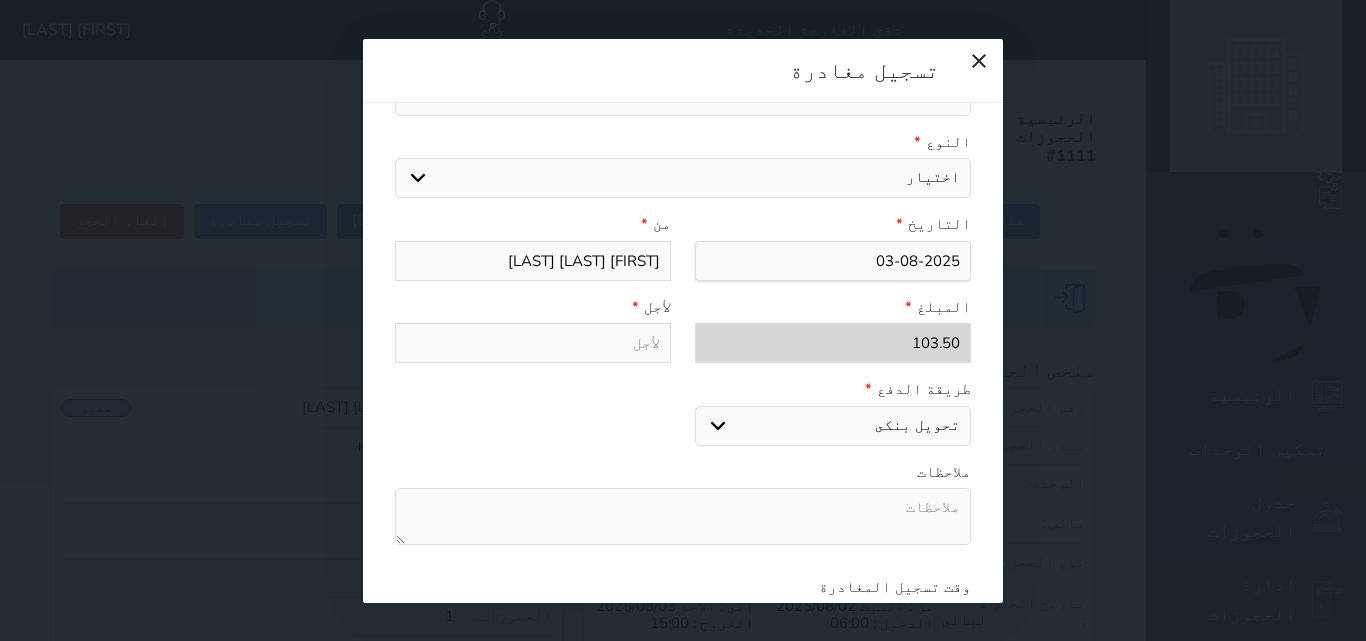 click on "اختر طريقة الدفع   دفع نقدى   تحويل بنكى   مدى   بطاقة ائتمان" at bounding box center [833, 426] 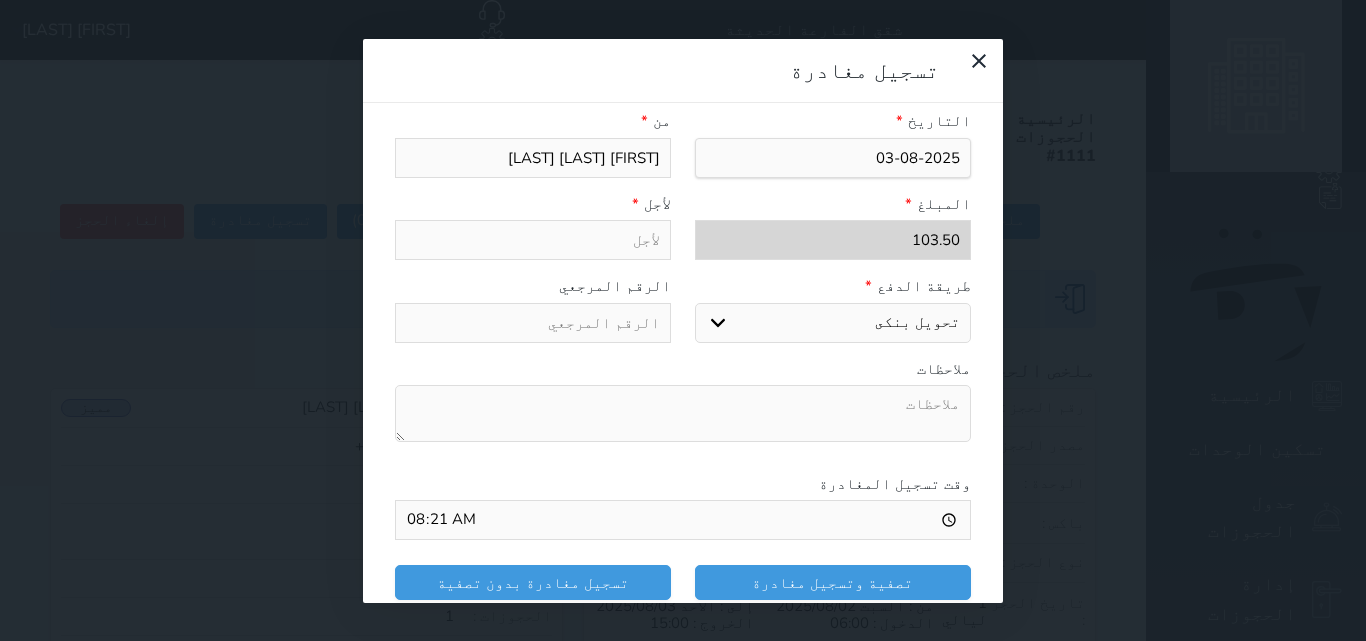 scroll, scrollTop: 309, scrollLeft: 0, axis: vertical 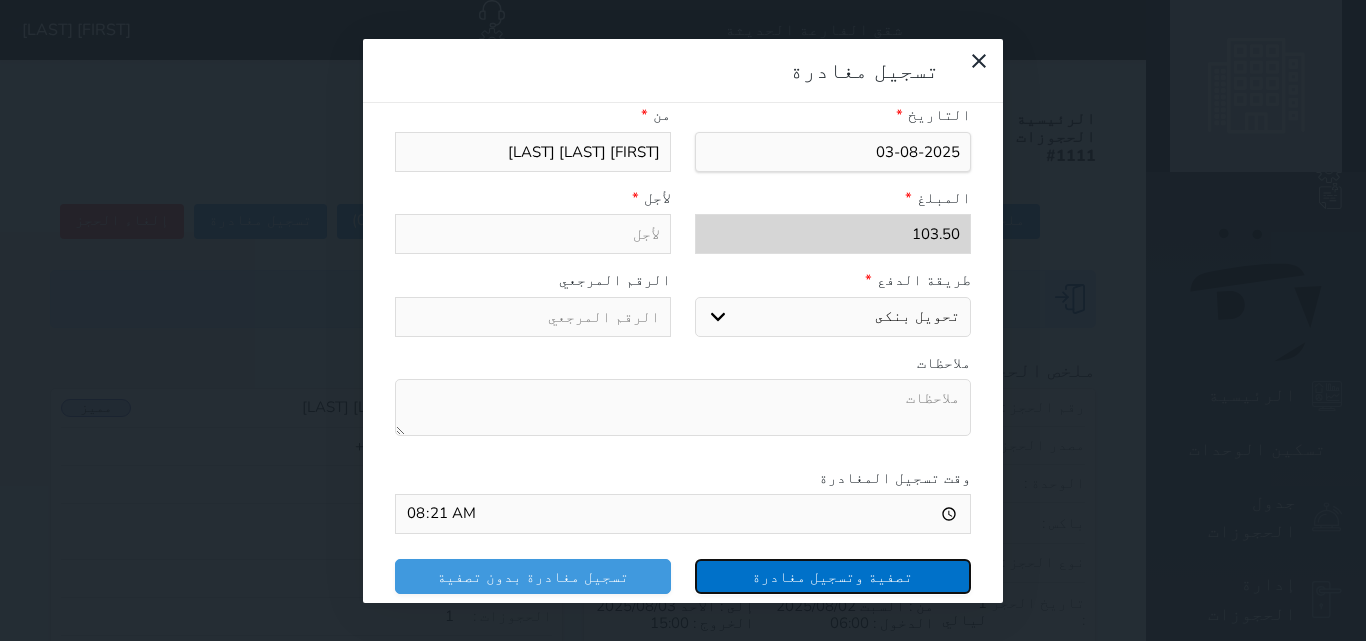 click on "تصفية وتسجيل مغادرة" at bounding box center (833, 576) 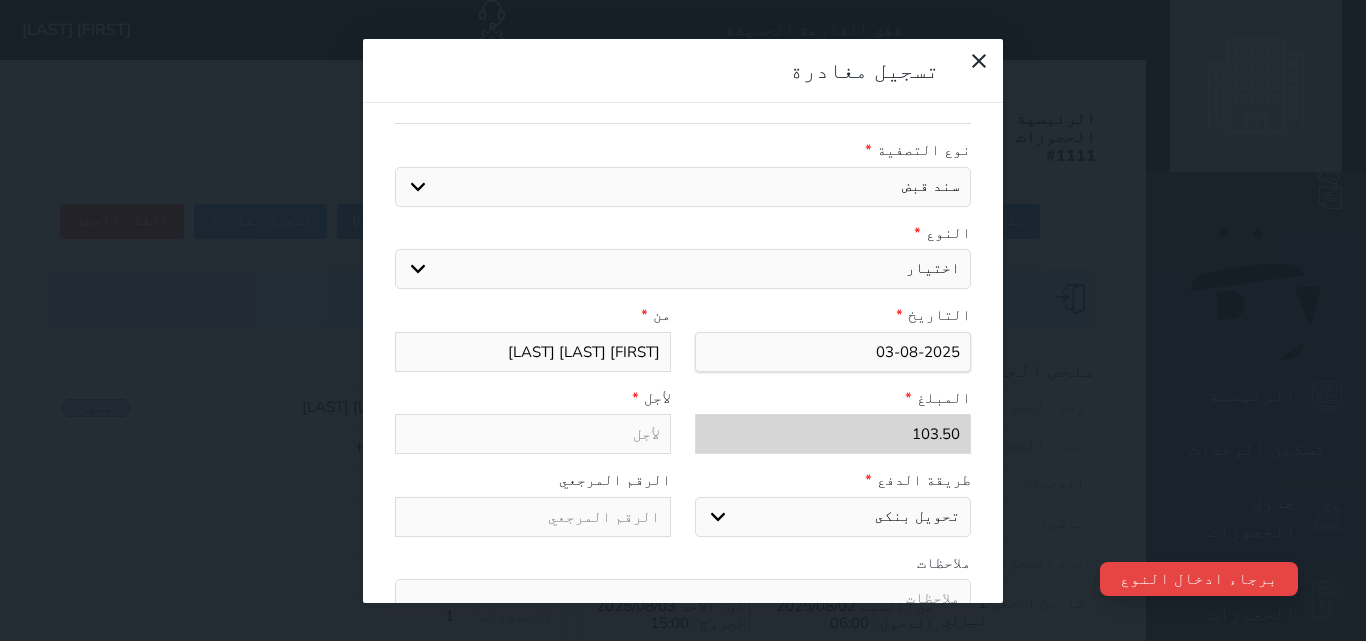 scroll, scrollTop: 0, scrollLeft: 0, axis: both 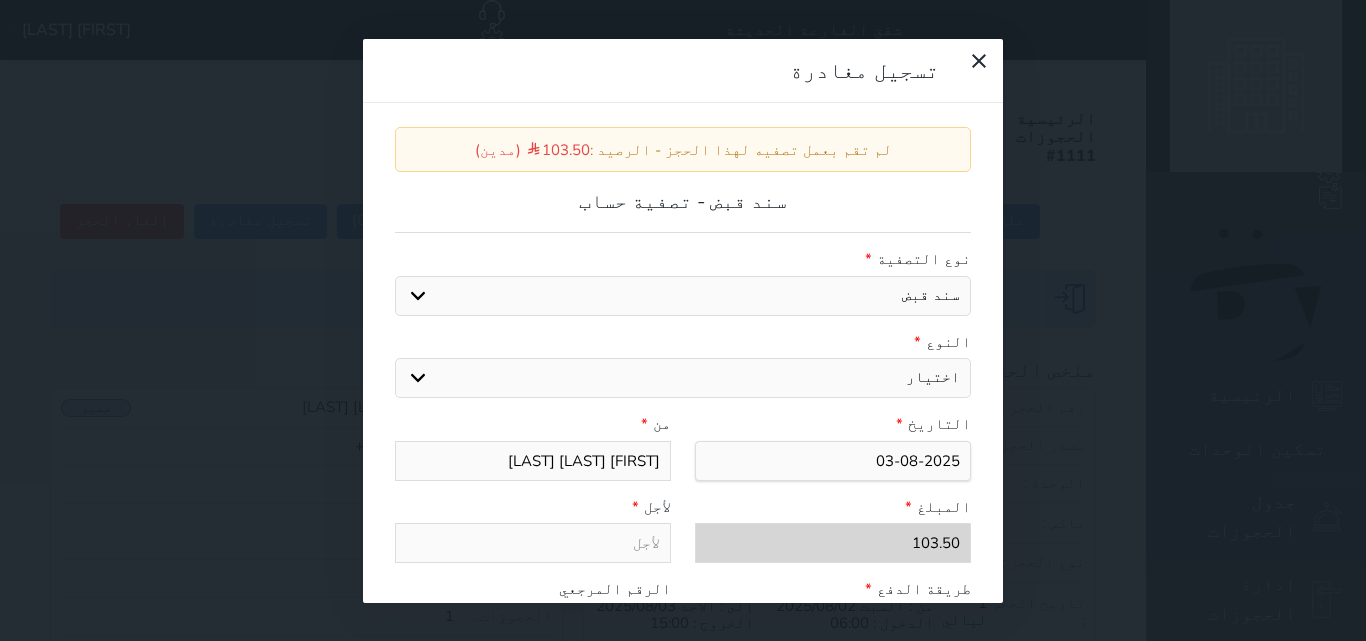 click on "اختيار   مقبوضات عامة
قيمة إيجار
فواتير
عربون
لا ينطبق
آخر
مغسلة
واي فاي - الإنترنت
مواقف السيارات
طعام
الأغذية والمشروبات
مشروبات
المشروبات الباردة
المشروبات الساخنة
الإفطار
غداء
عشاء
مخبز و كعك
حمام سباحة
الصالة الرياضية
سبا و خدمات الجمال
اختيار وإسقاط (خدمات النقل)
ميني بار
كابل - تلفزيون
سرير إضافي
تصفيف الشعر
التسوق" at bounding box center (683, 378) 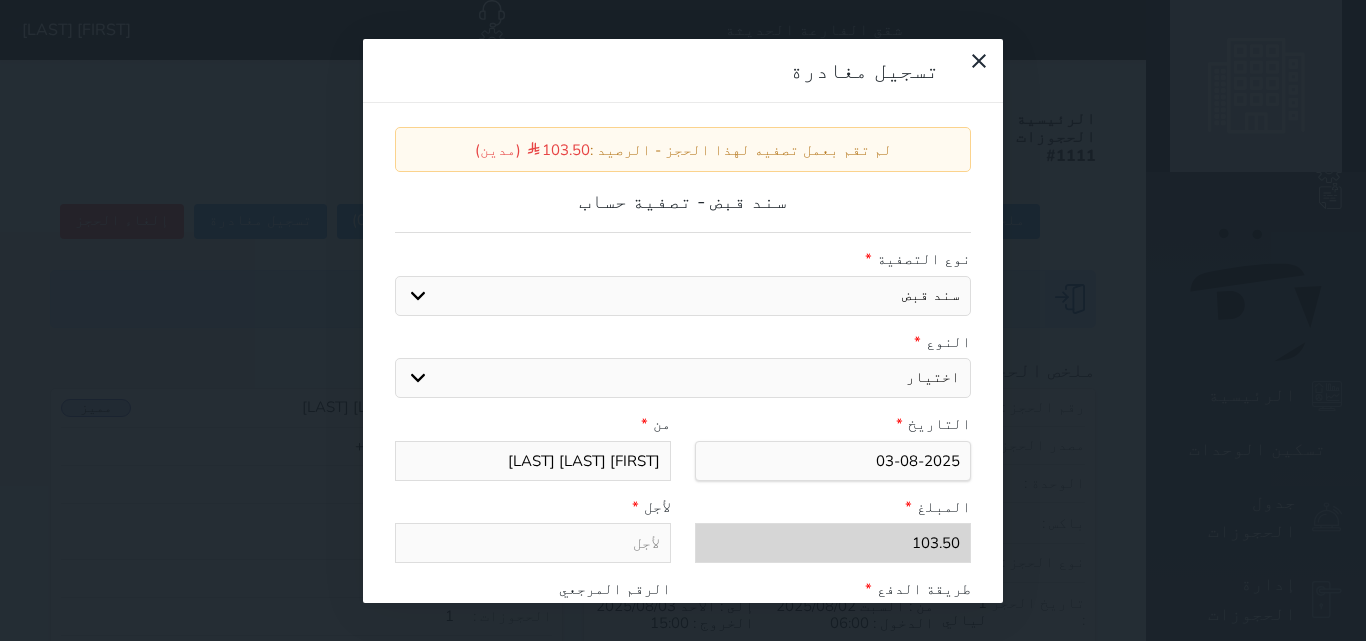 select on "117230" 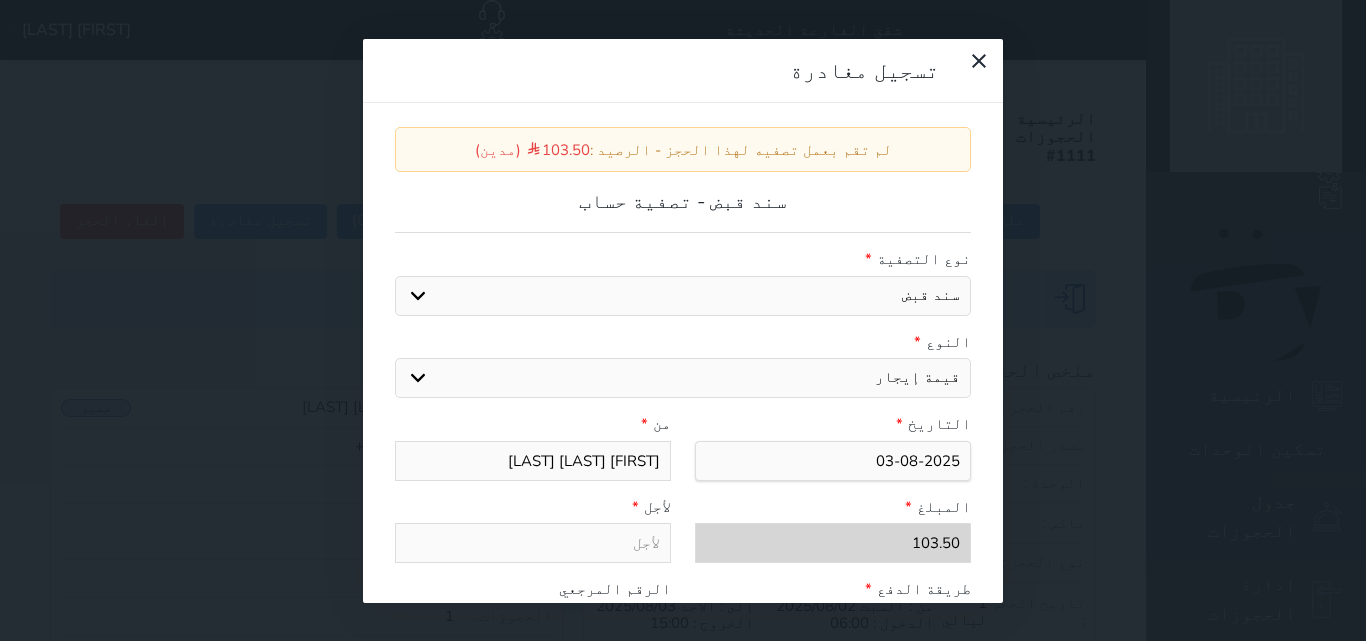 click on "اختيار   مقبوضات عامة
قيمة إيجار
فواتير
عربون
لا ينطبق
آخر
مغسلة
واي فاي - الإنترنت
مواقف السيارات
طعام
الأغذية والمشروبات
مشروبات
المشروبات الباردة
المشروبات الساخنة
الإفطار
غداء
عشاء
مخبز و كعك
حمام سباحة
الصالة الرياضية
سبا و خدمات الجمال
اختيار وإسقاط (خدمات النقل)
ميني بار
كابل - تلفزيون
سرير إضافي
تصفيف الشعر
التسوق" at bounding box center [683, 378] 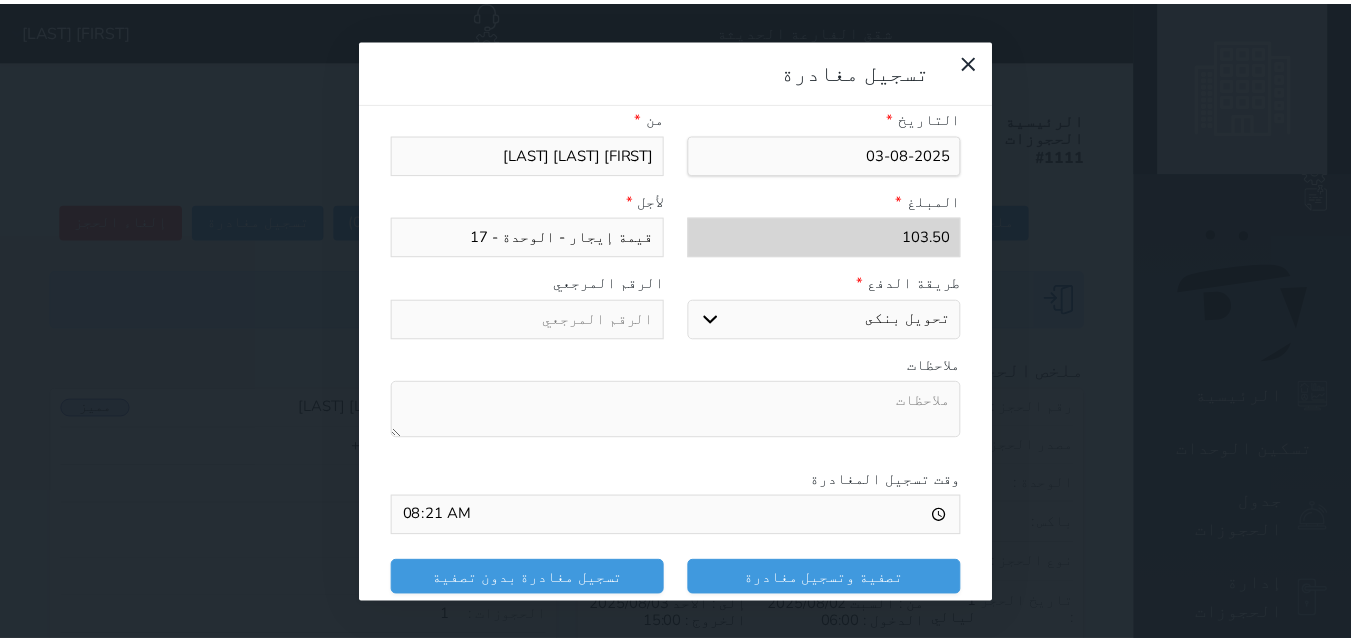 scroll, scrollTop: 309, scrollLeft: 0, axis: vertical 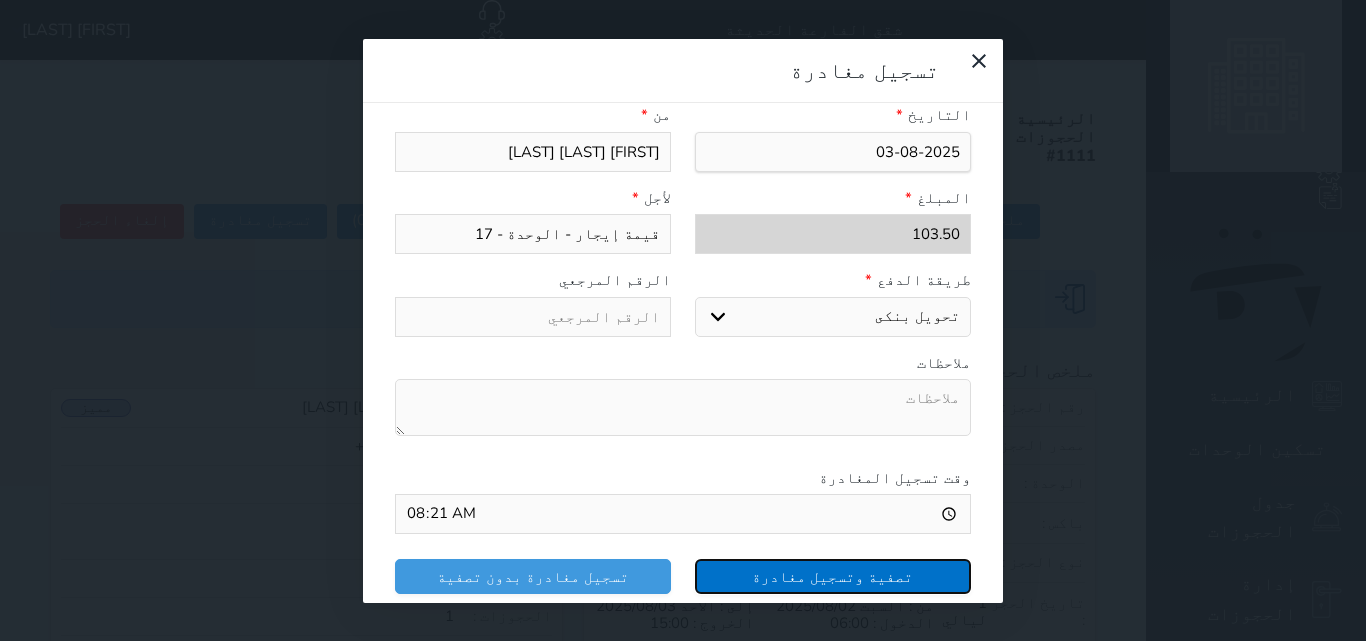 click on "تصفية وتسجيل مغادرة" at bounding box center (833, 576) 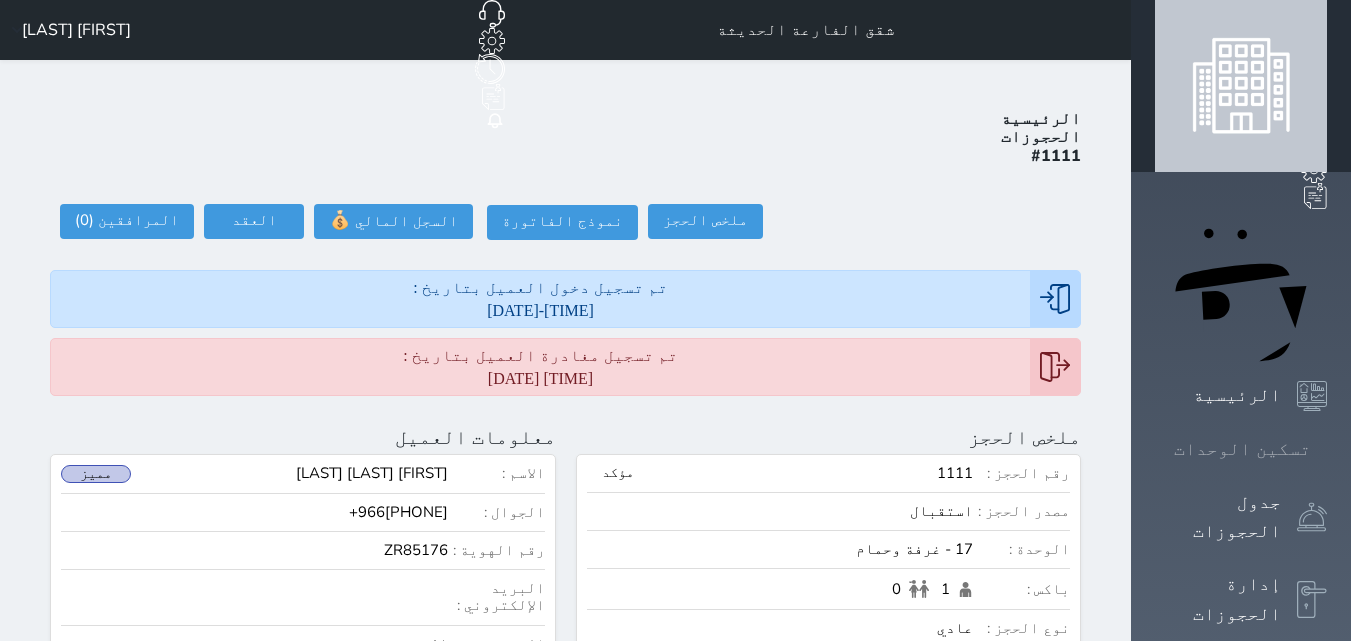 click on "تسكين الوحدات" at bounding box center [1242, 449] 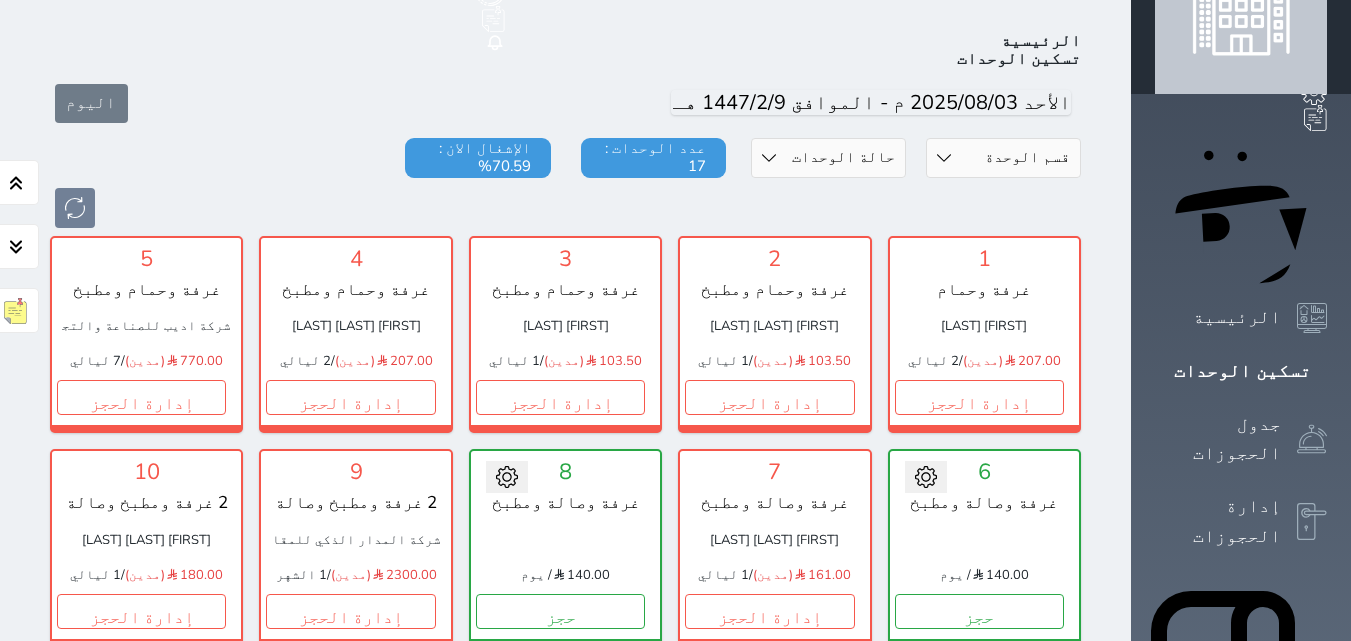 scroll, scrollTop: 278, scrollLeft: 0, axis: vertical 